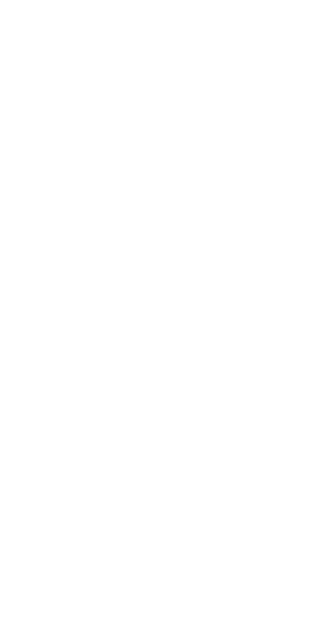 scroll, scrollTop: 0, scrollLeft: 0, axis: both 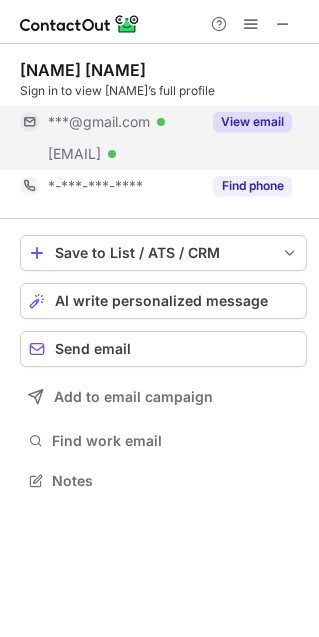 click on "View email" at bounding box center (246, 122) 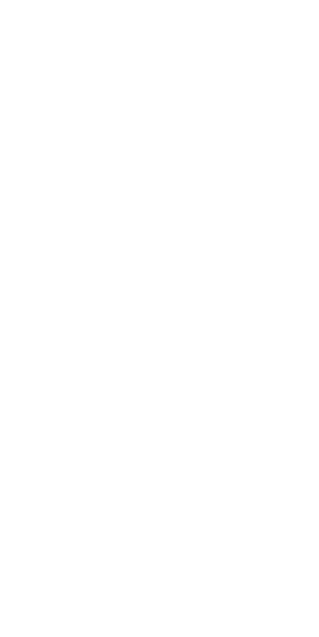scroll, scrollTop: 0, scrollLeft: 0, axis: both 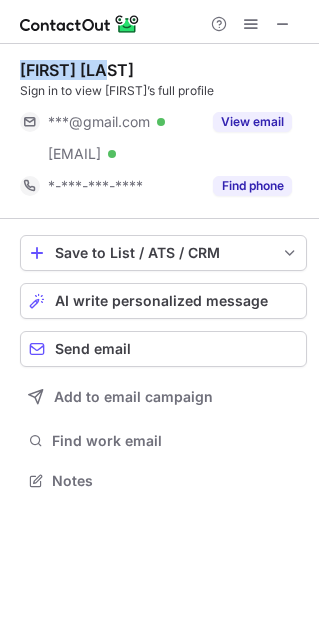 drag, startPoint x: 118, startPoint y: 57, endPoint x: 18, endPoint y: 67, distance: 100.49876 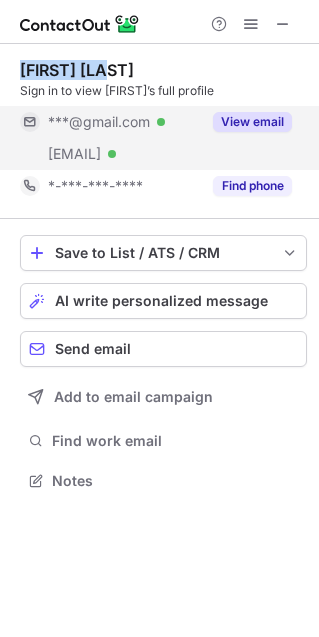 copy on "Derek Baird" 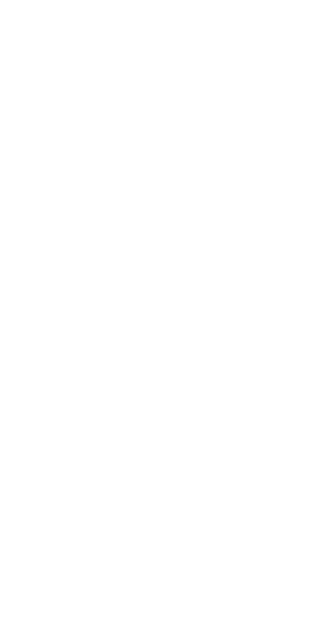 scroll, scrollTop: 0, scrollLeft: 0, axis: both 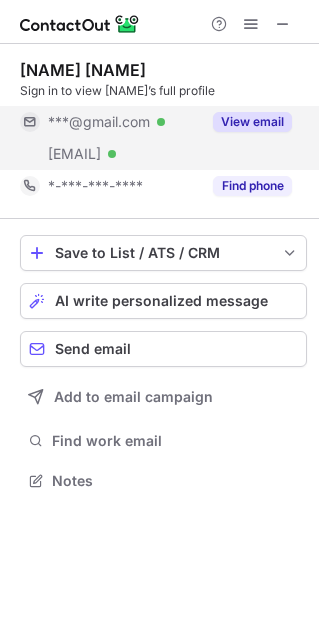 click on "View email" at bounding box center [252, 122] 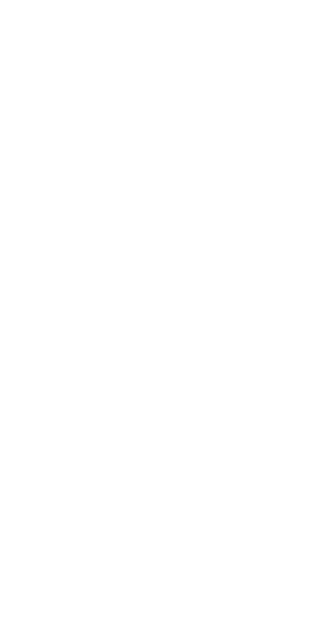 scroll, scrollTop: 0, scrollLeft: 0, axis: both 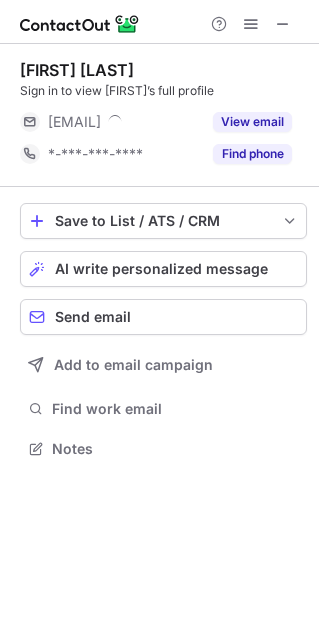 click on "Sign in to view Greg’s full profile" at bounding box center (163, 91) 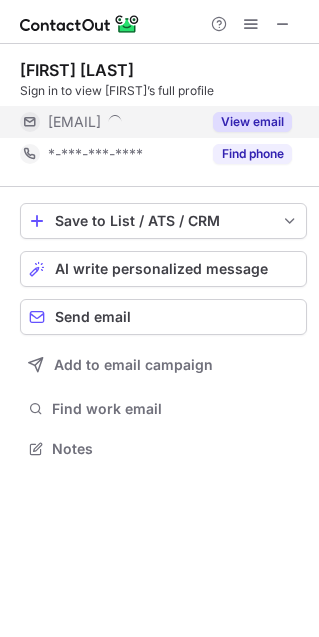 click on "View email" at bounding box center [252, 122] 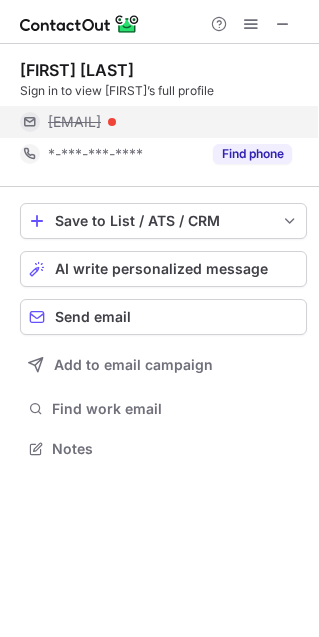 click on "greg@synconllc.com" at bounding box center [170, 122] 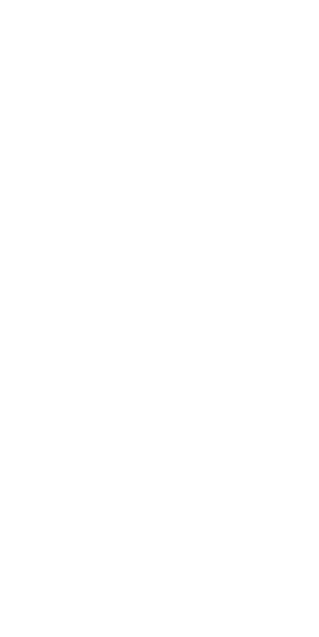 scroll, scrollTop: 0, scrollLeft: 0, axis: both 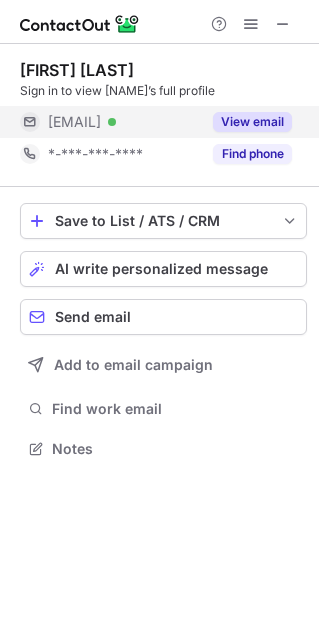 click on "View email" at bounding box center [252, 122] 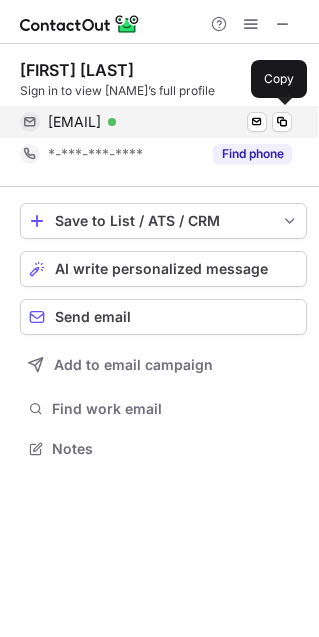 click on "amartin@onefederalsolution.com Verified Send email Copy" at bounding box center [156, 122] 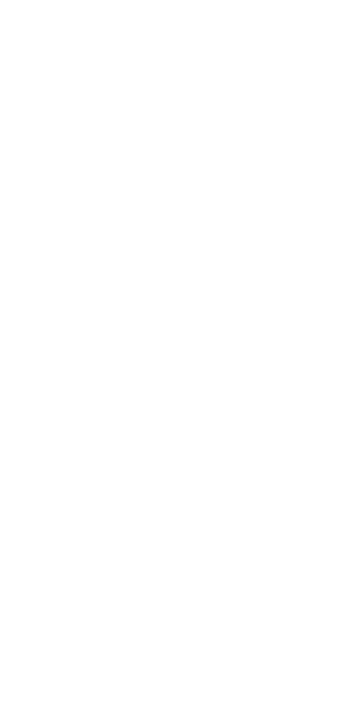 scroll, scrollTop: 0, scrollLeft: 0, axis: both 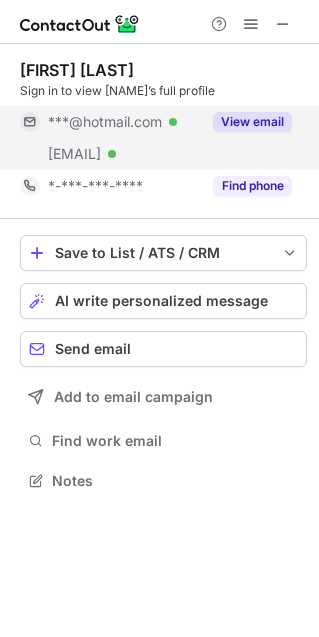 click on "View email" at bounding box center (246, 122) 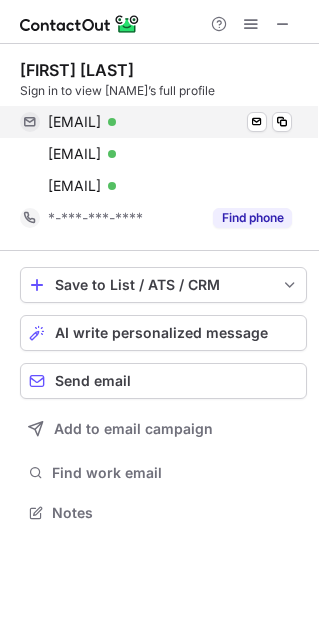 scroll, scrollTop: 9, scrollLeft: 9, axis: both 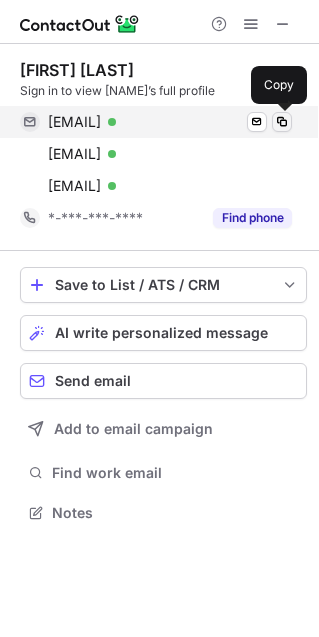 click at bounding box center (282, 122) 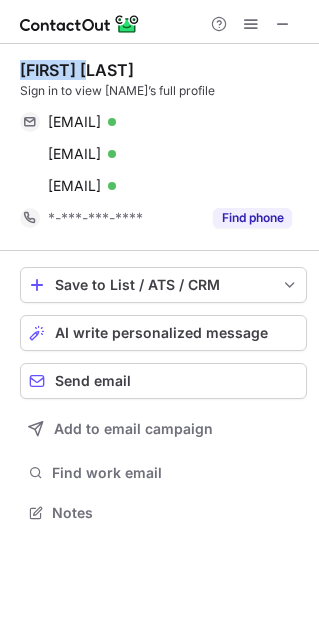 drag, startPoint x: 113, startPoint y: 76, endPoint x: 20, endPoint y: 68, distance: 93.34345 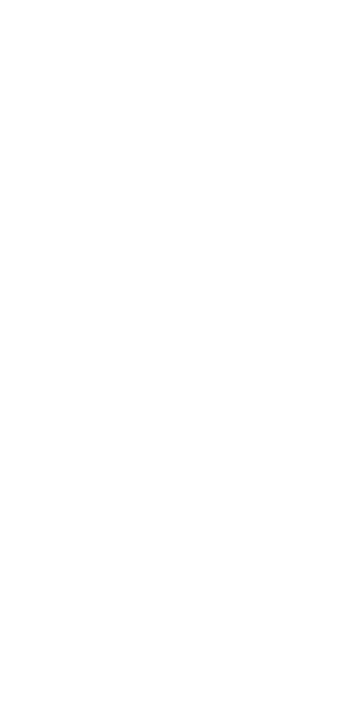 scroll, scrollTop: 0, scrollLeft: 0, axis: both 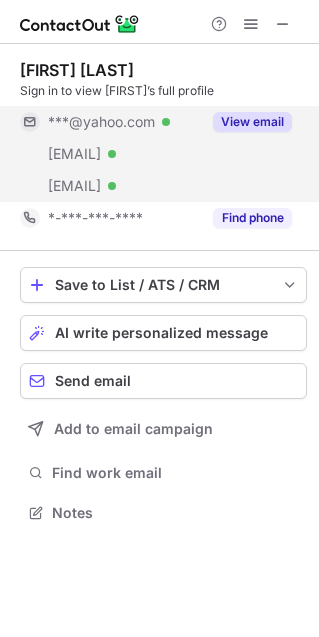 click on "View email" at bounding box center [252, 122] 